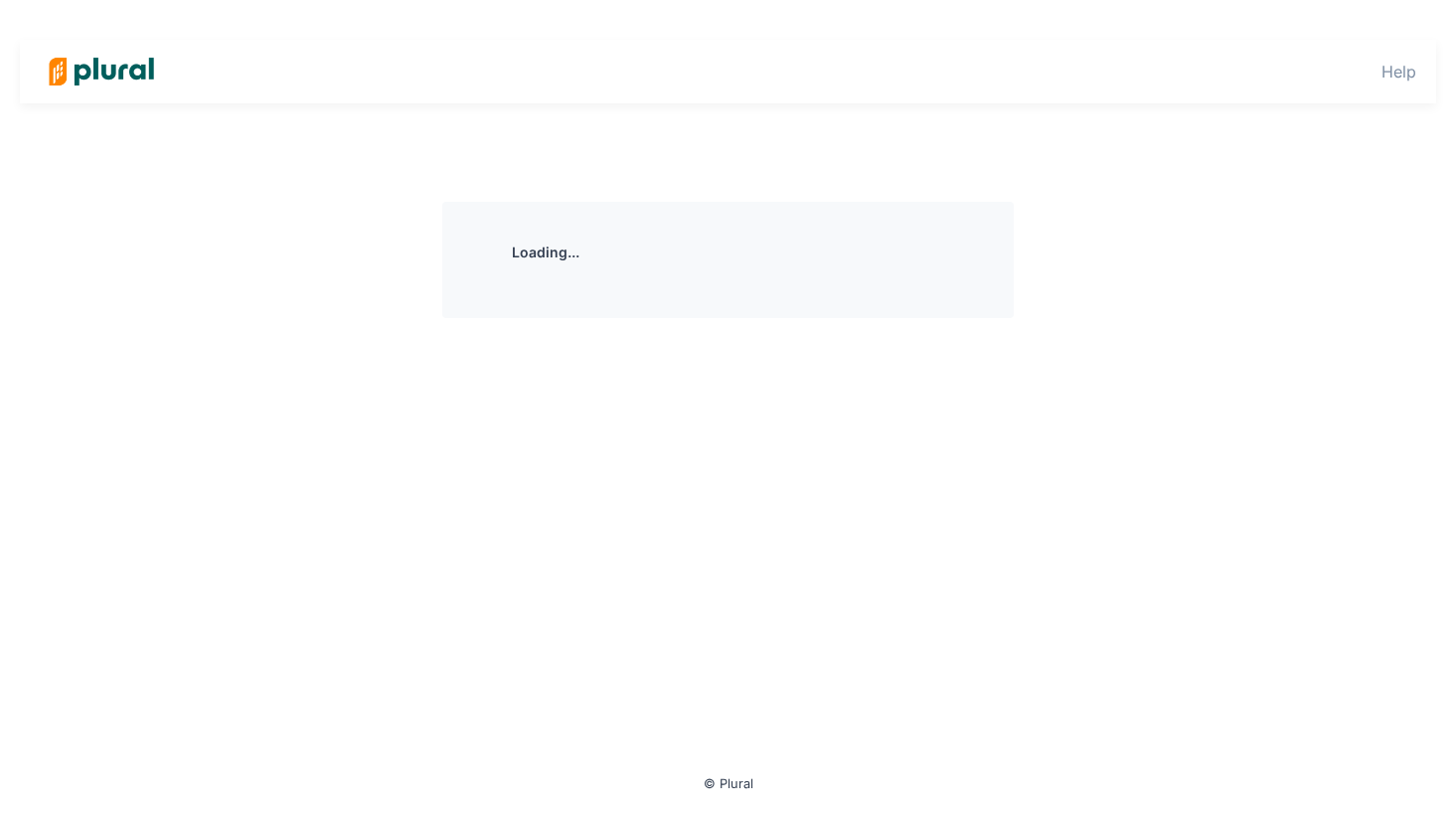 scroll, scrollTop: 0, scrollLeft: 0, axis: both 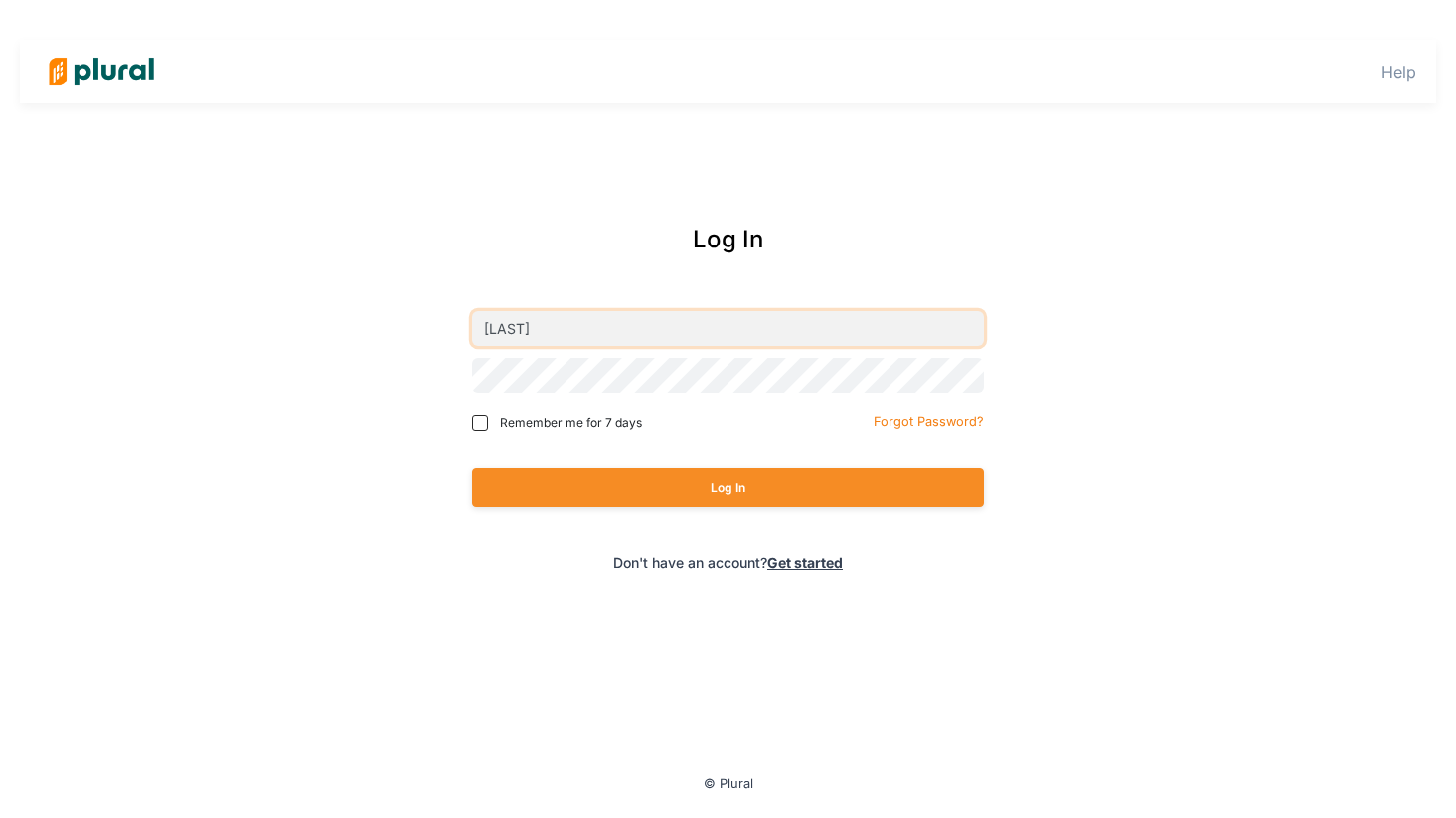 click on "[LAST]" at bounding box center (728, 328) 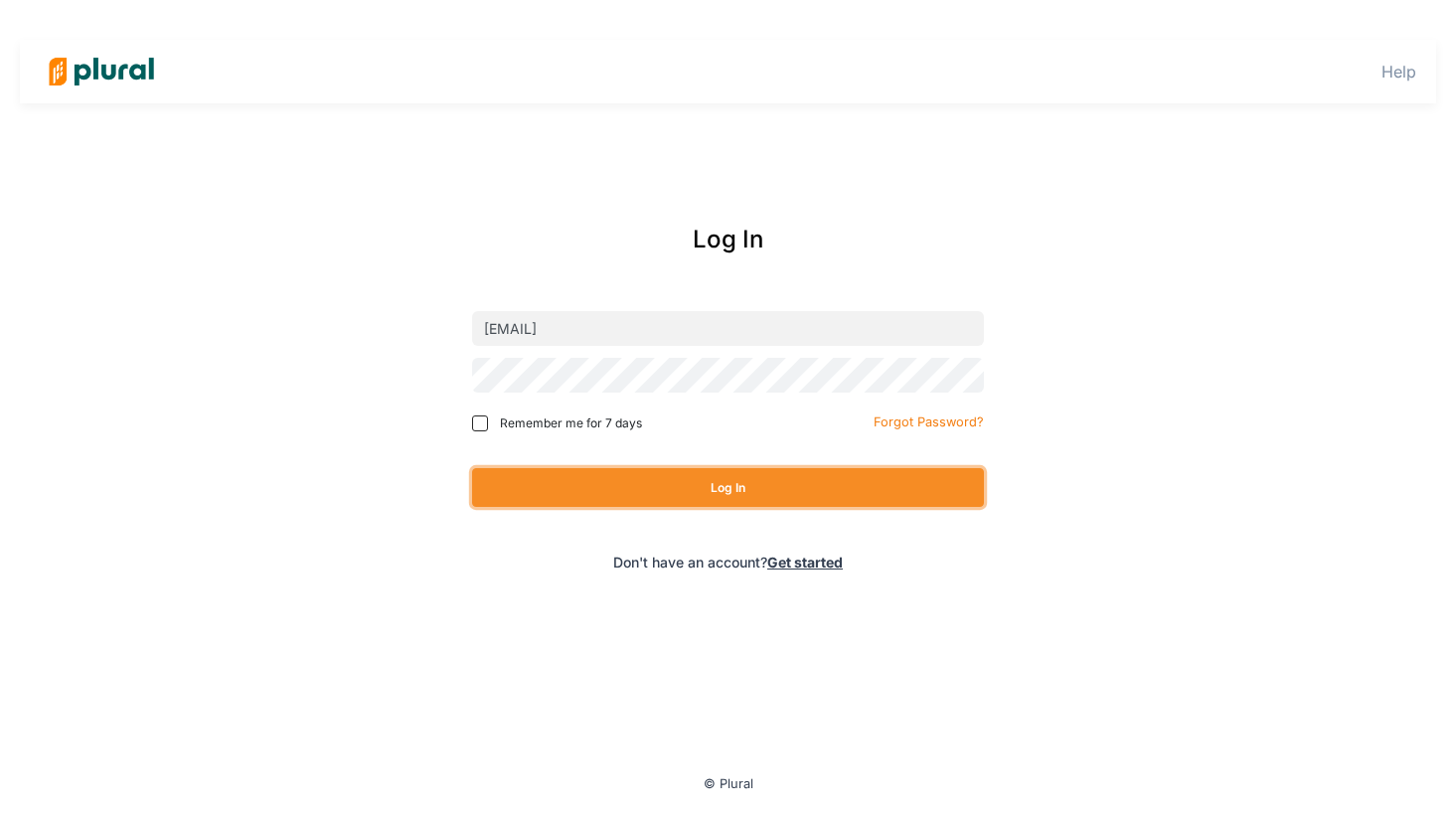 click on "Log In" at bounding box center [728, 487] 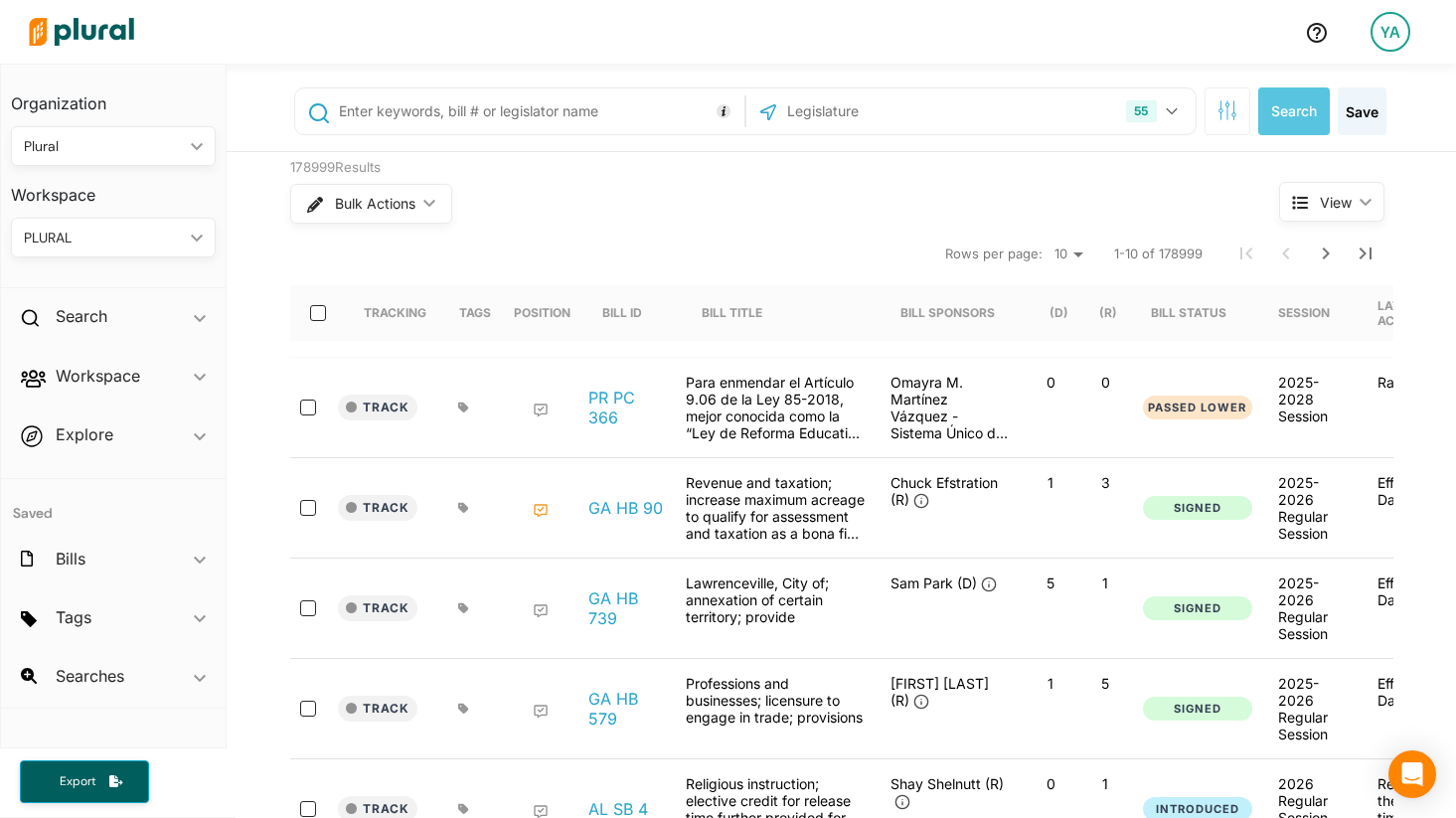 click on "PLURAL ic_keyboard_arrow_down" at bounding box center [113, 238] 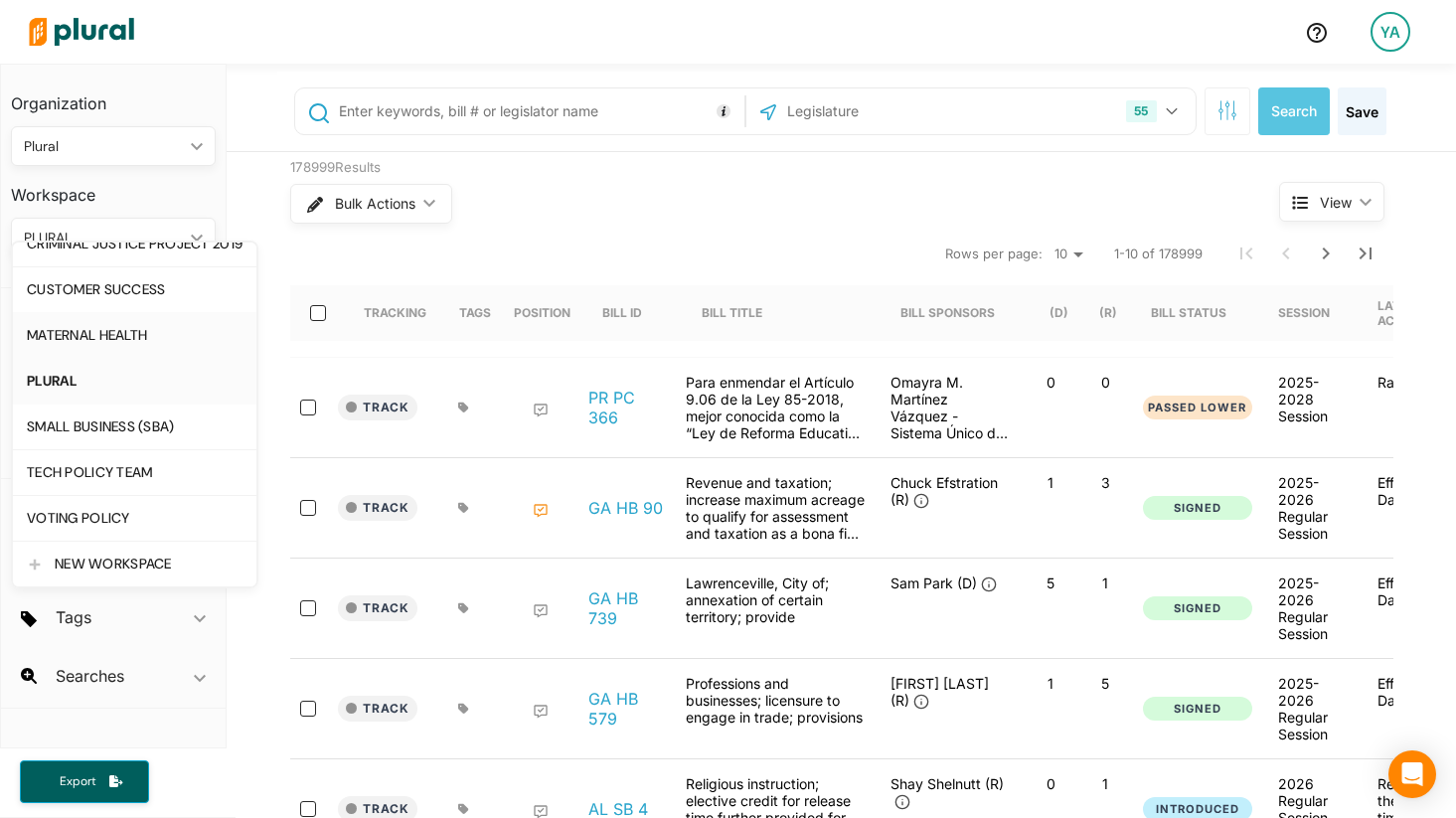 scroll, scrollTop: 0, scrollLeft: 0, axis: both 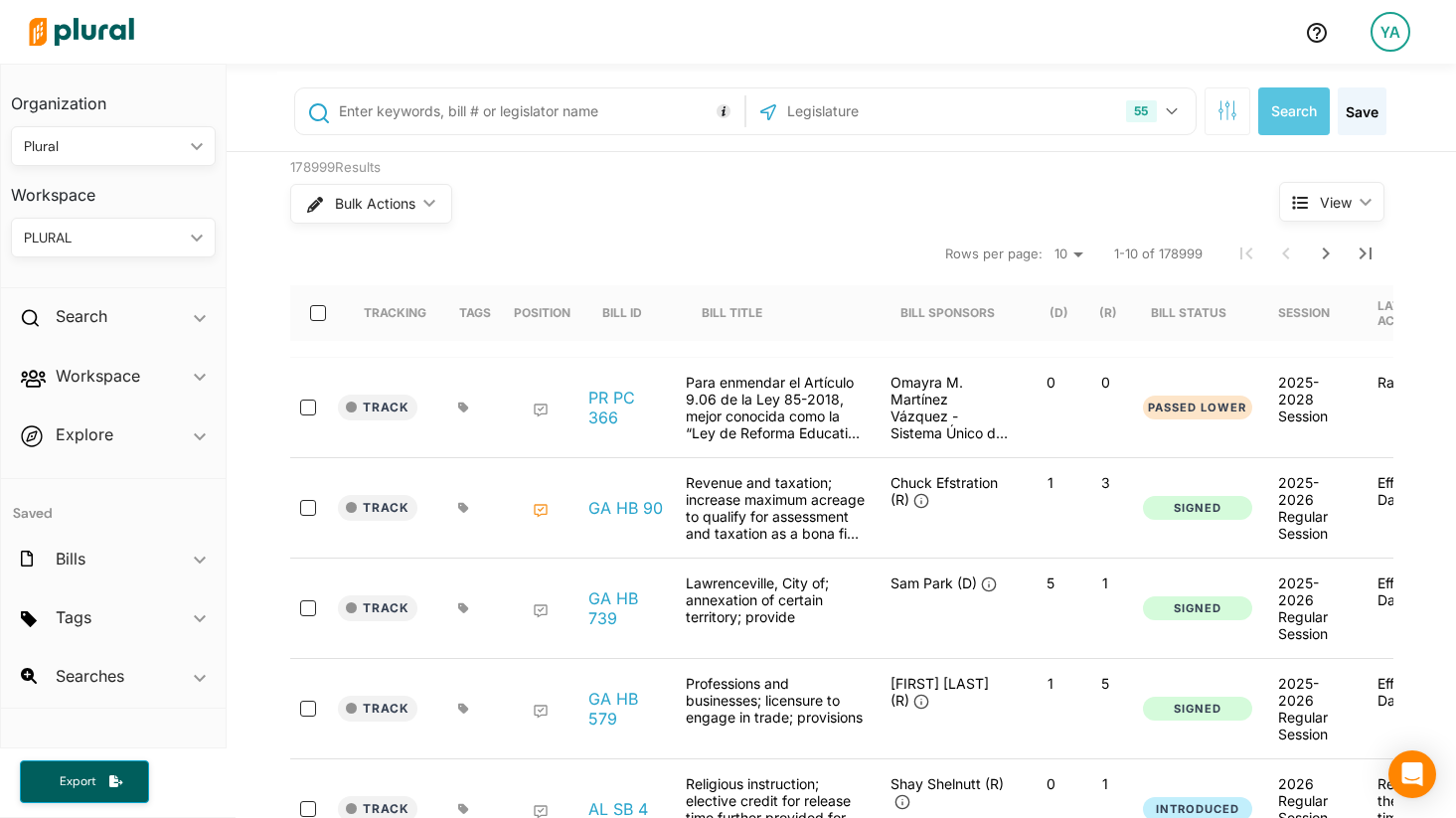 click on "Plural" at bounding box center [103, 146] 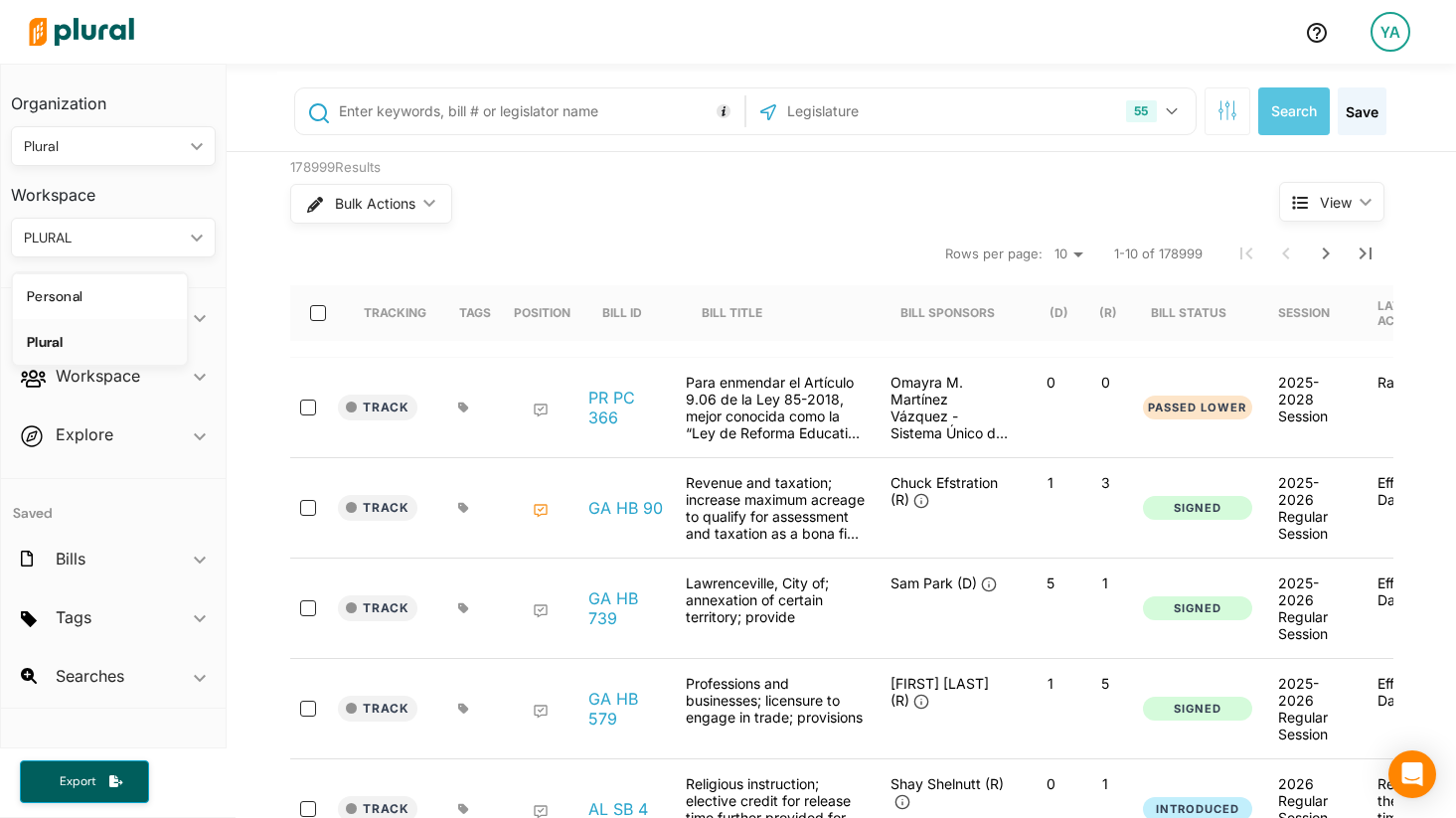 click on "Plural" at bounding box center (103, 146) 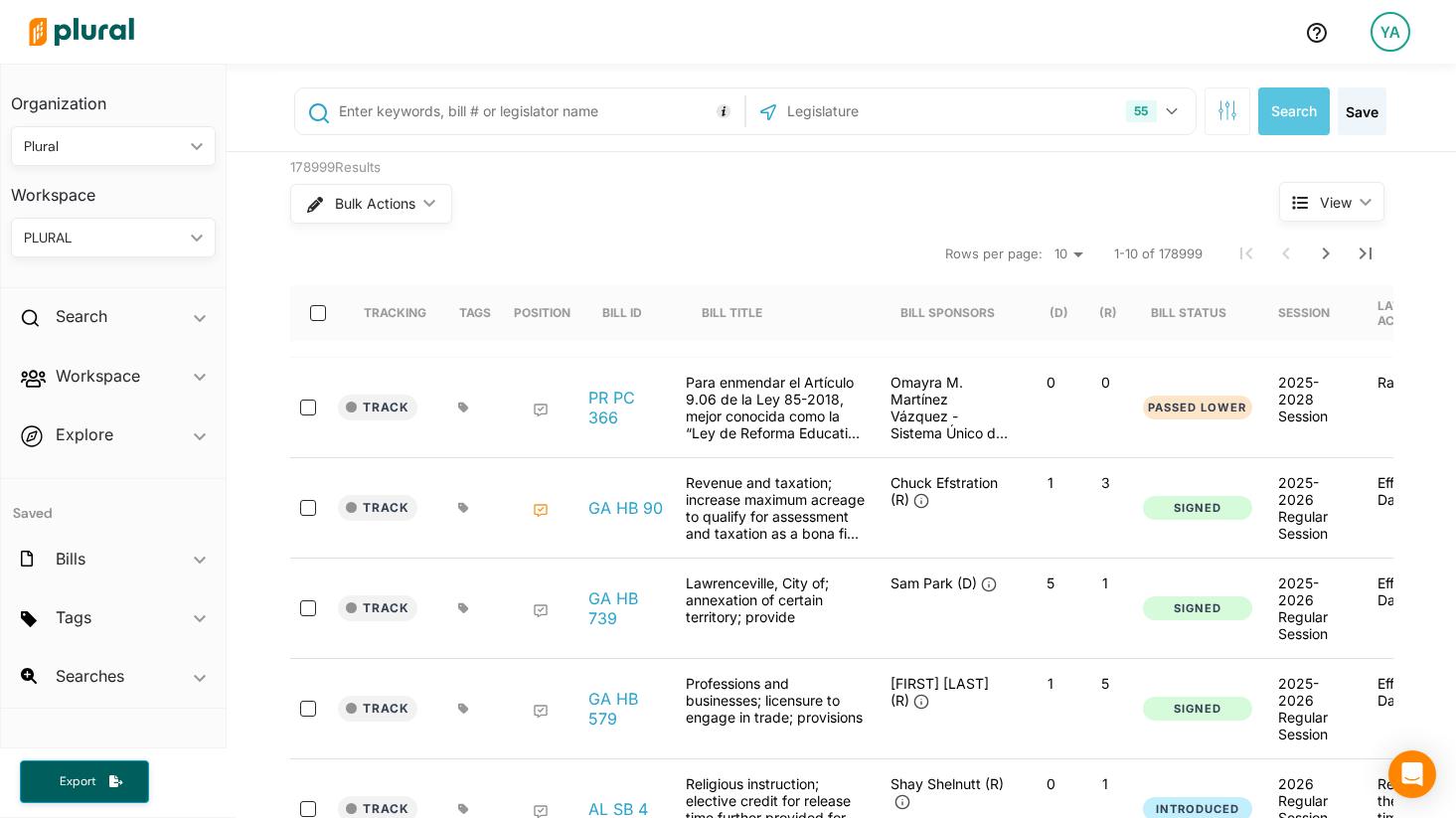 click on "PLURAL ic_keyboard_arrow_down" at bounding box center [113, 238] 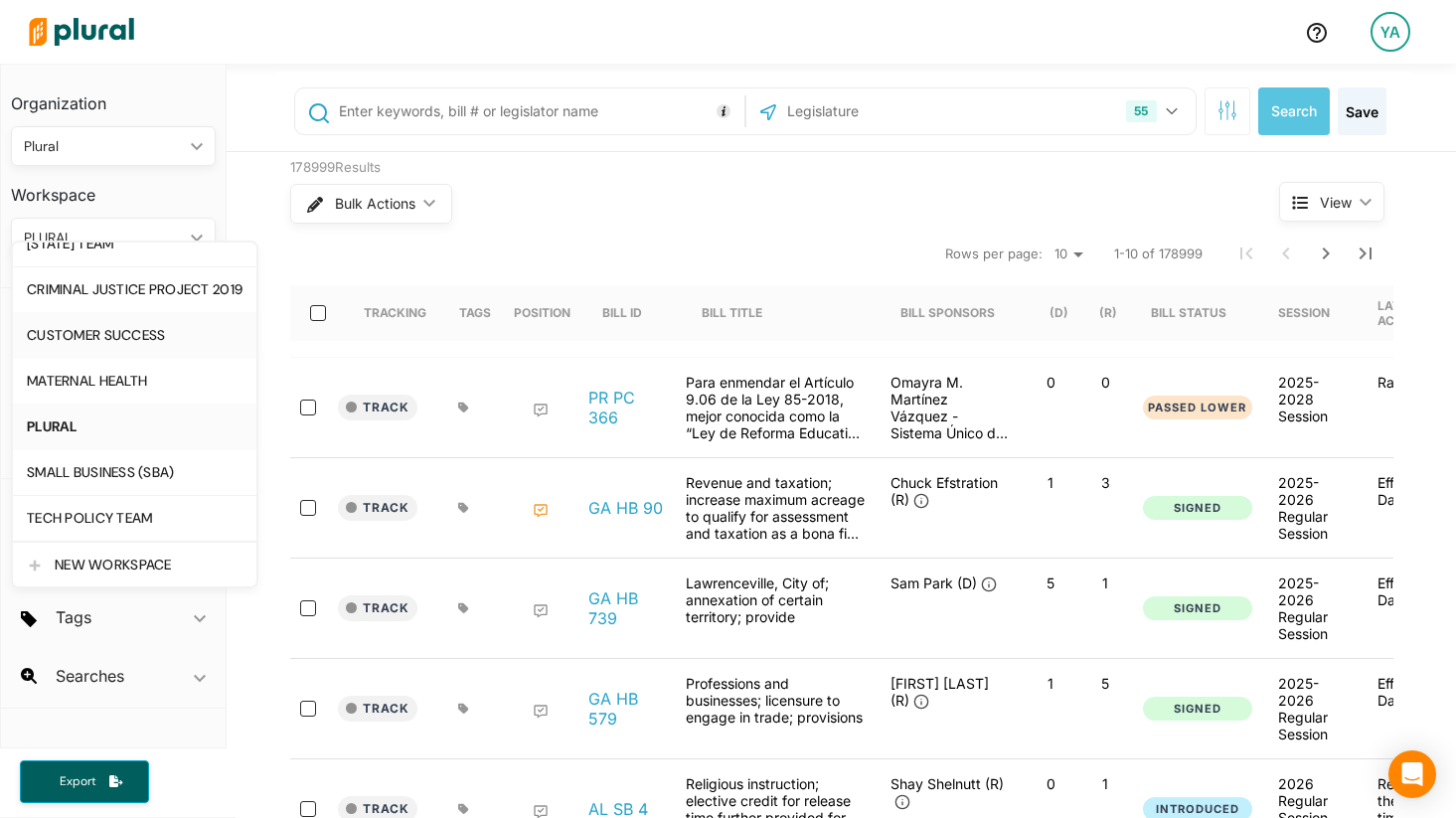scroll, scrollTop: 0, scrollLeft: 0, axis: both 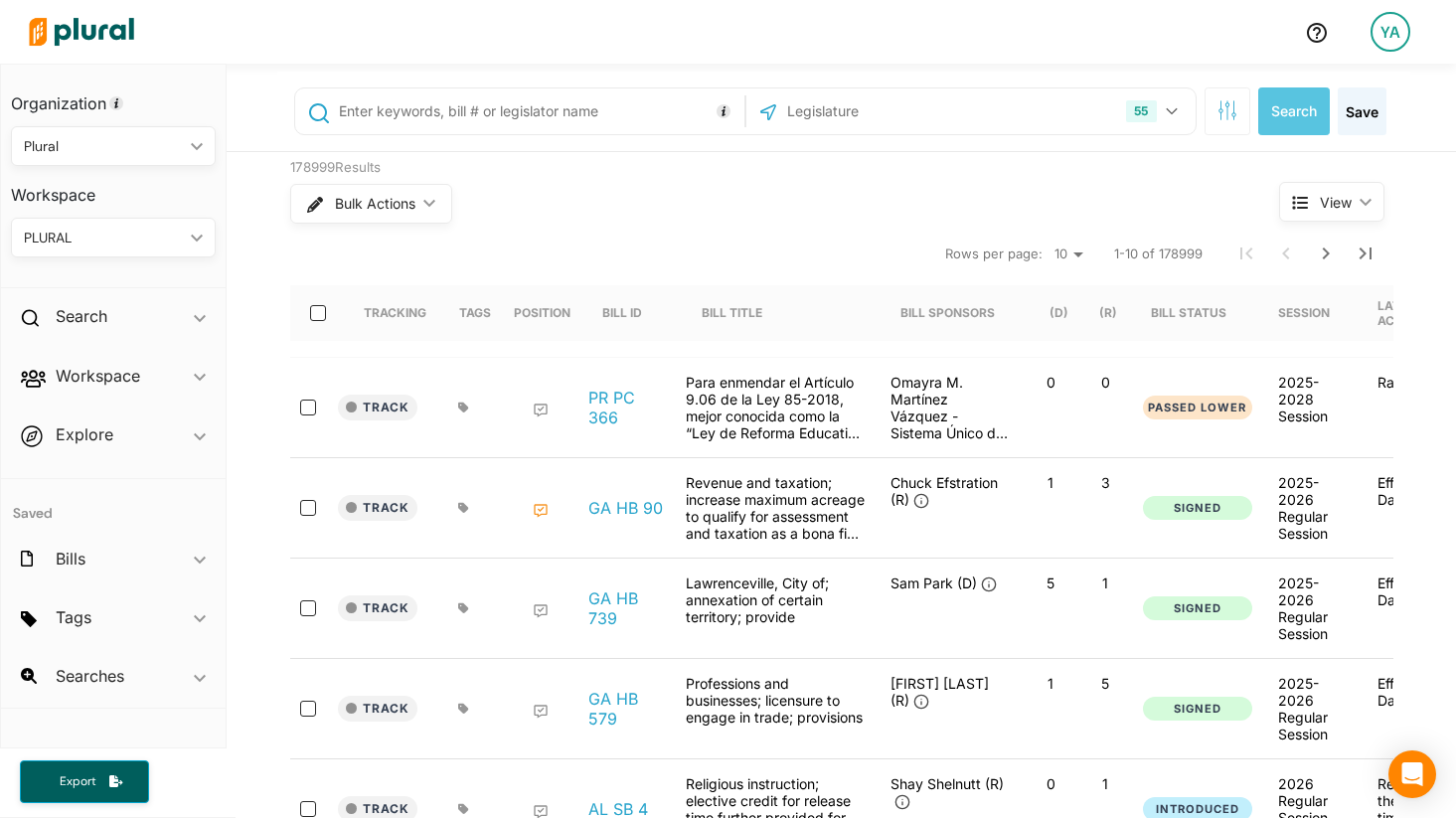 click on "Plural ic_keyboard_arrow_down" at bounding box center (113, 146) 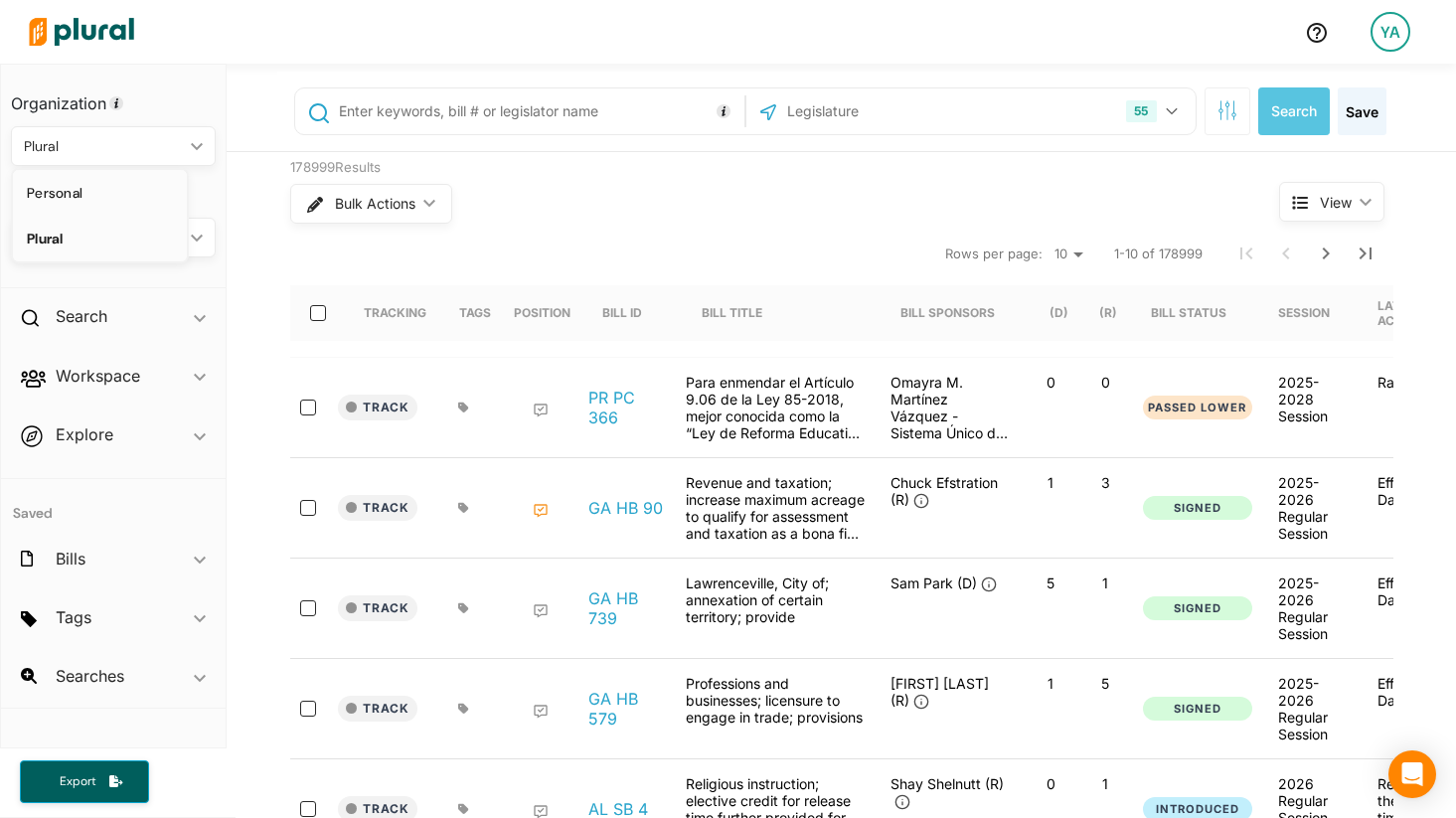 click on "Personal" at bounding box center [99, 193] 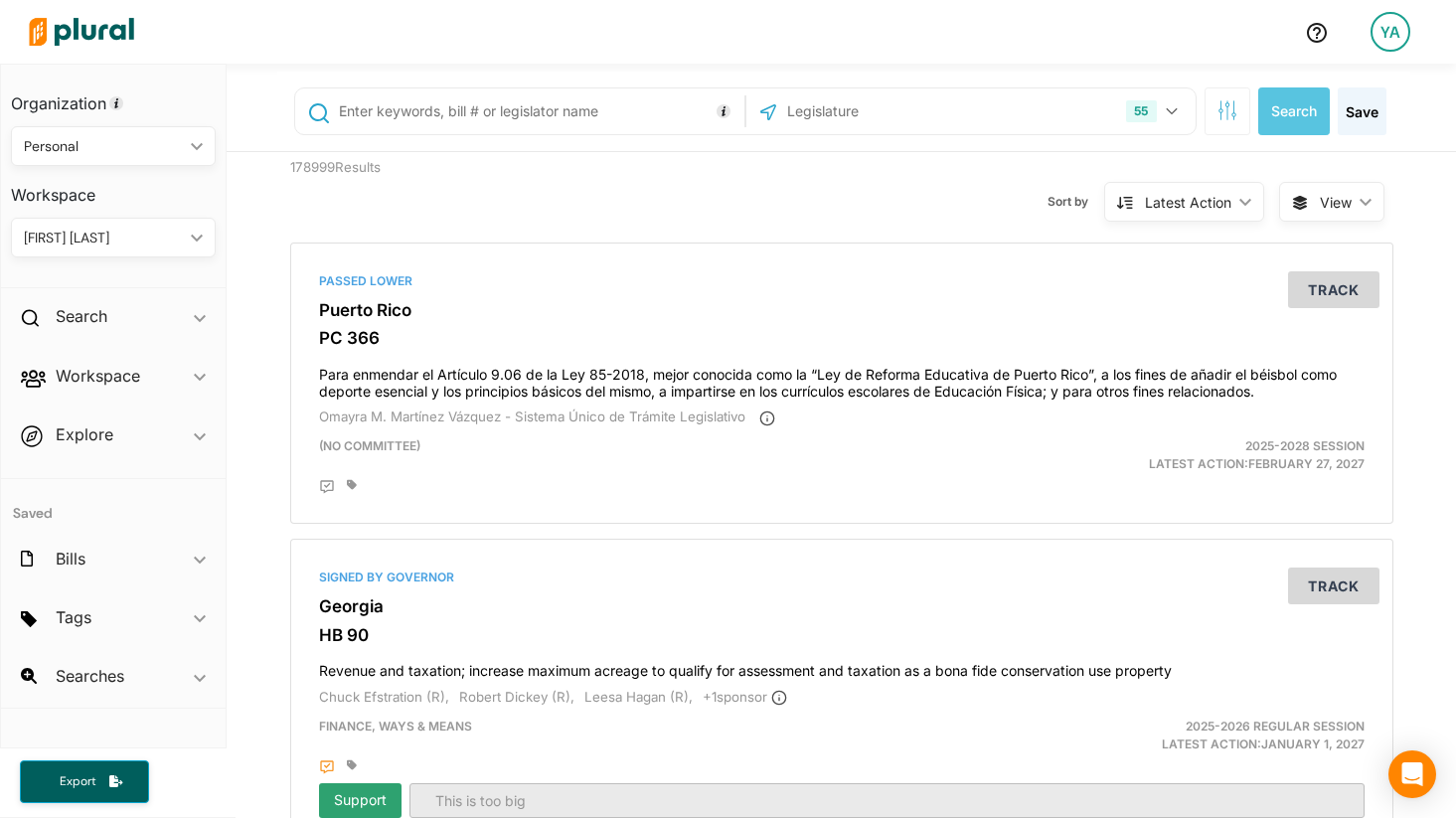 click on "Personal ic_keyboard_arrow_down" at bounding box center (113, 146) 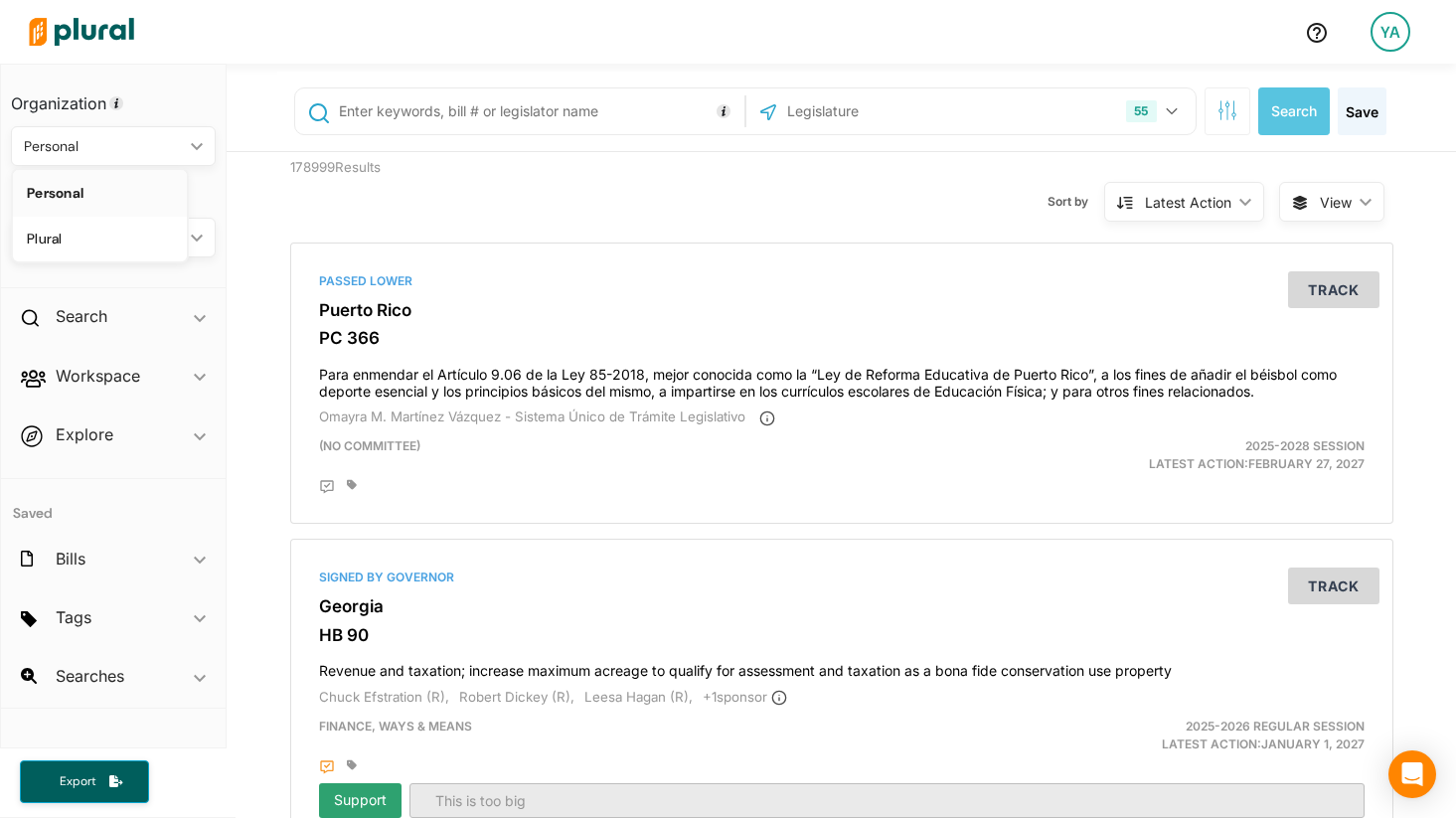 click on "Personal ic_keyboard_arrow_down" at bounding box center (113, 146) 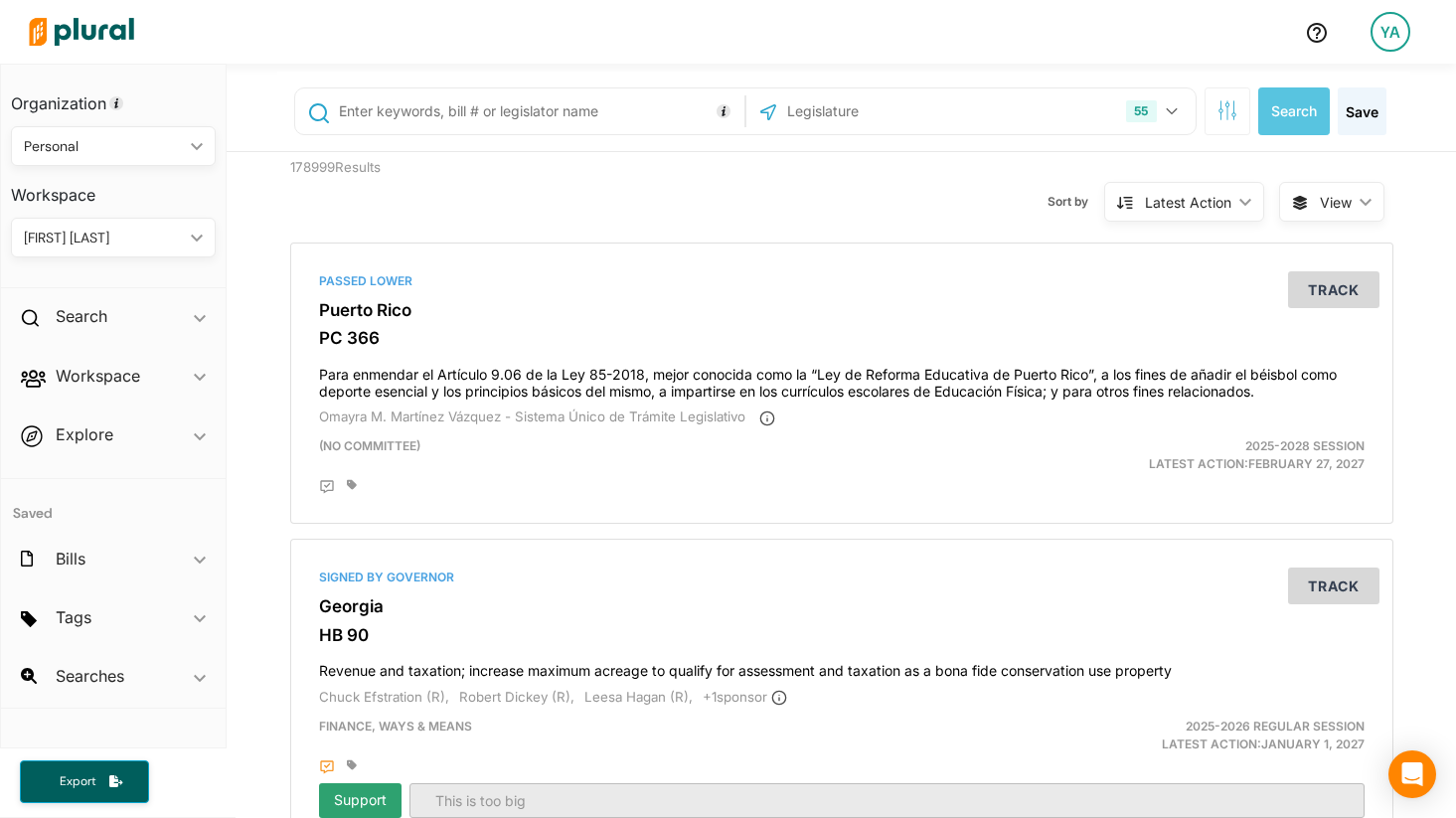 click on "[FIRST] [LAST]" at bounding box center [113, 238] 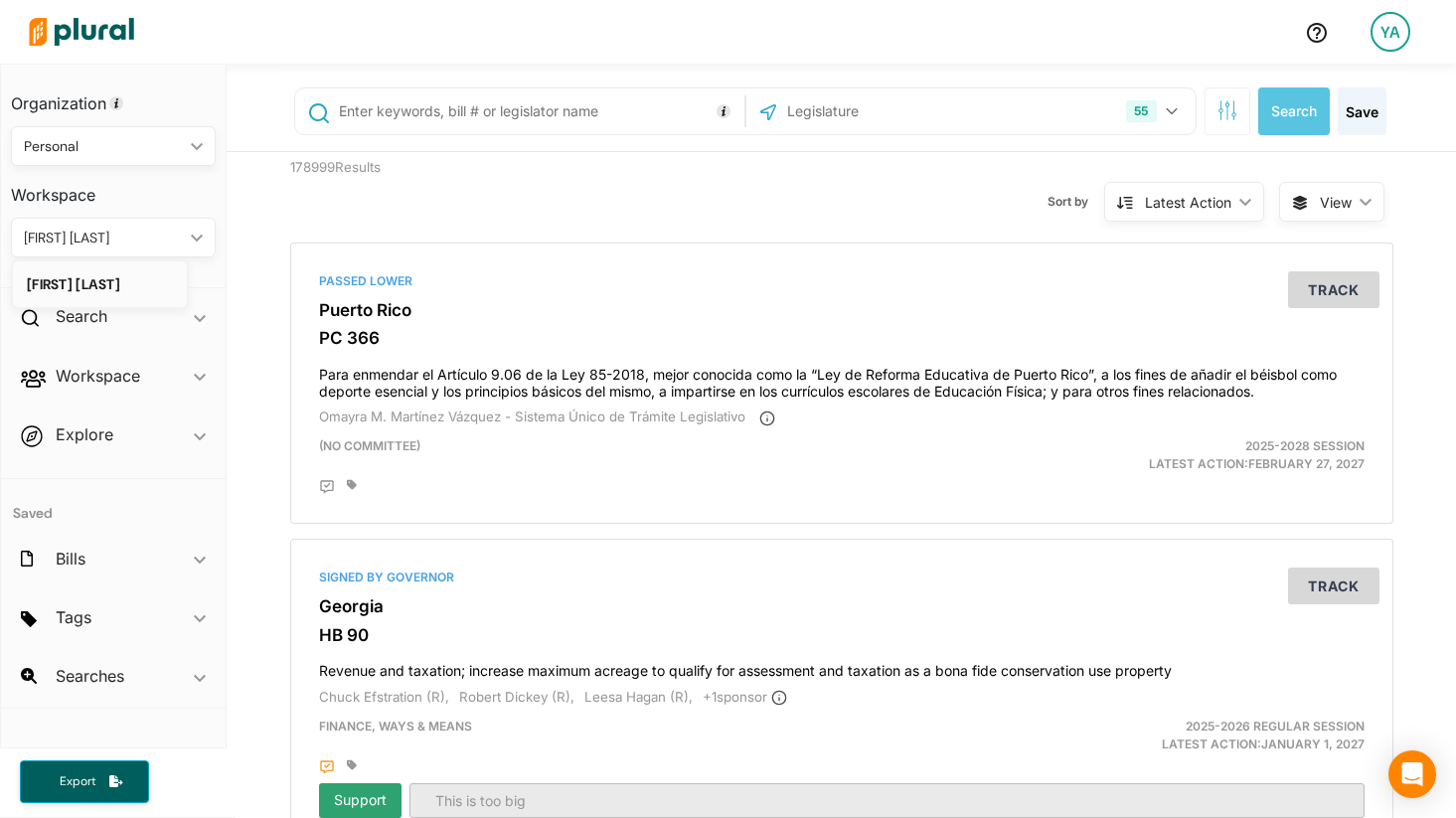 click on "[FIRST] [LAST]" at bounding box center [113, 238] 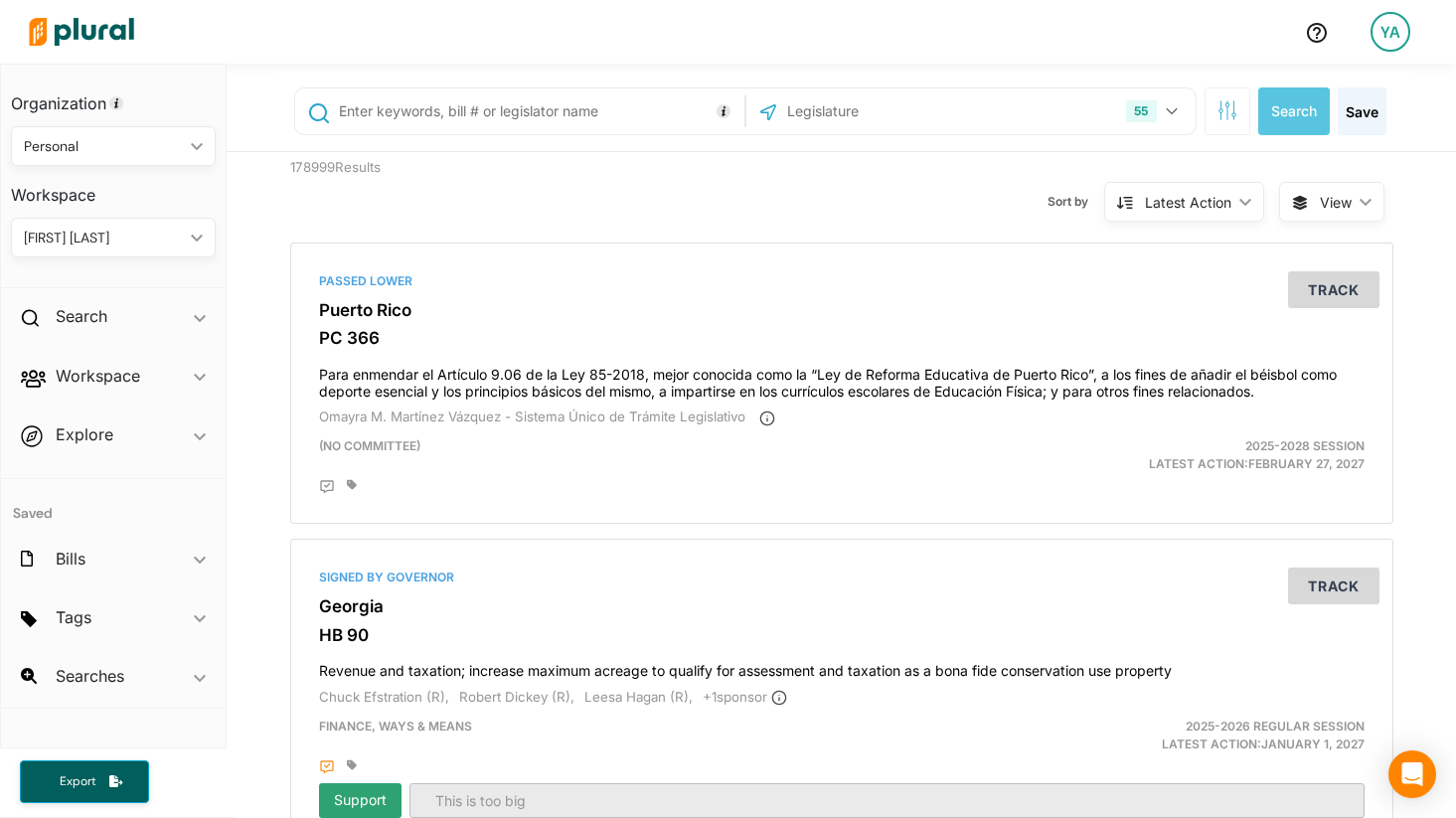 click on "Workspace" at bounding box center (113, 188) 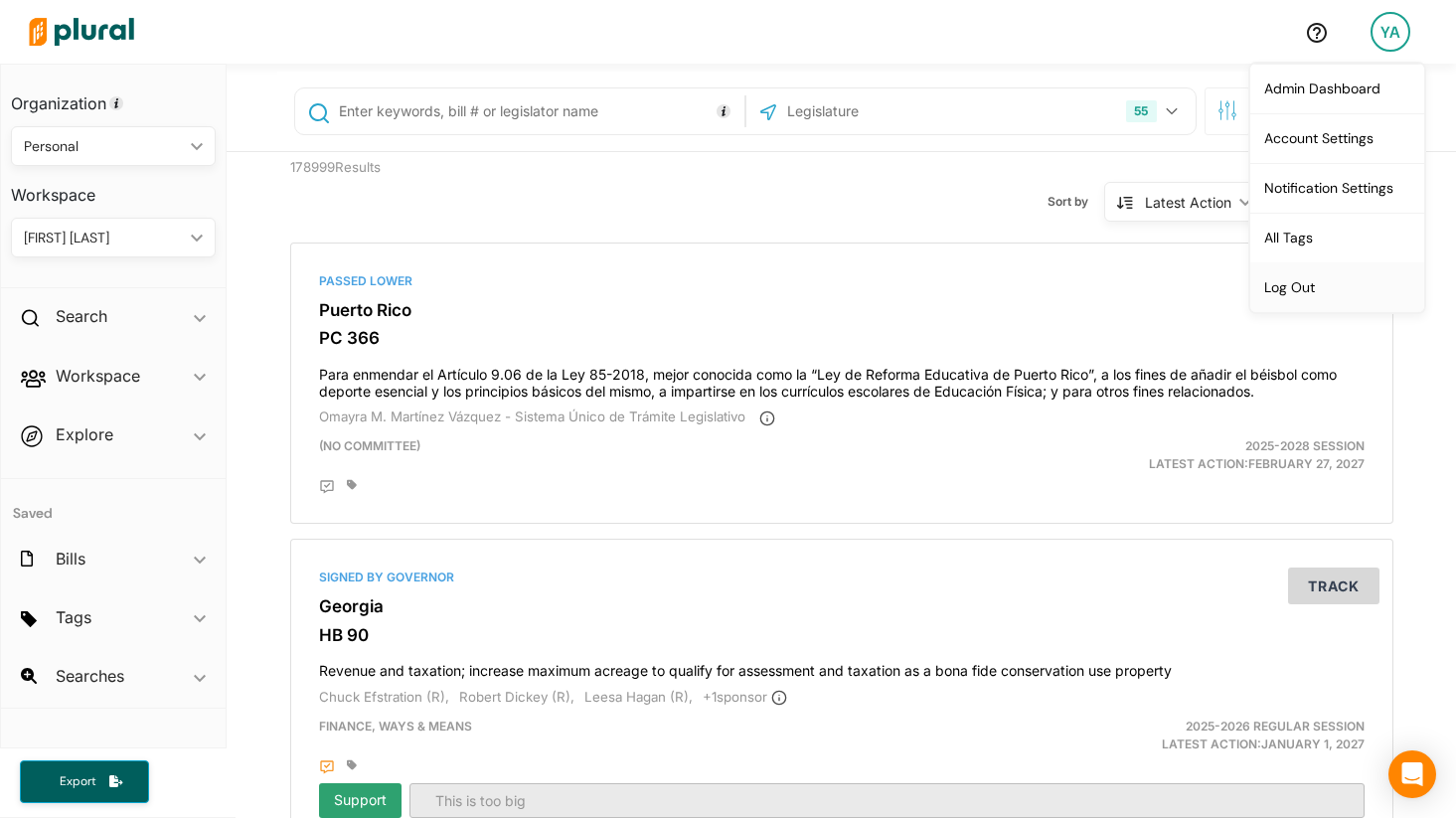 click on "Log Out" at bounding box center (1337, 287) 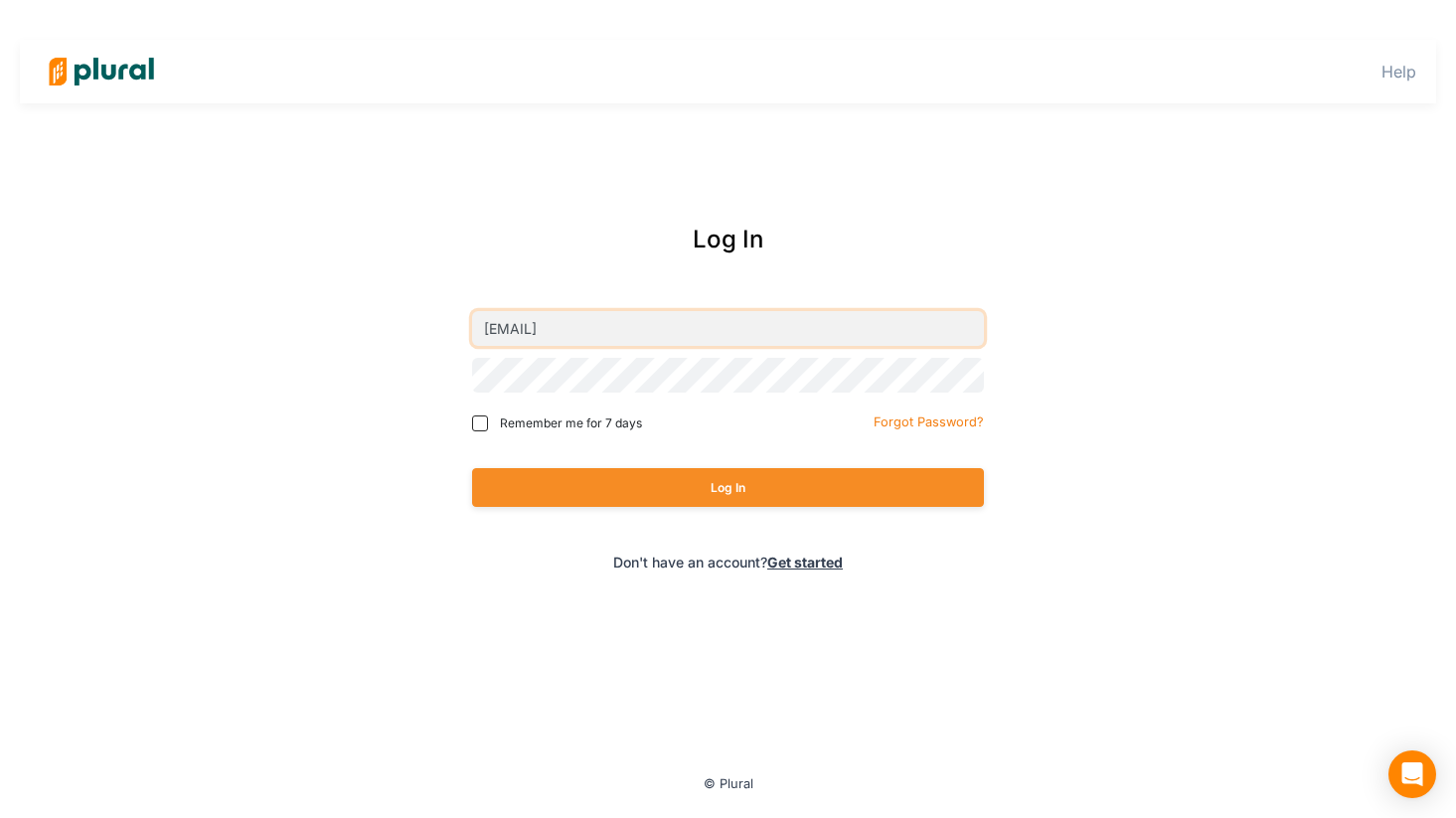 click on "[EMAIL]" at bounding box center [728, 328] 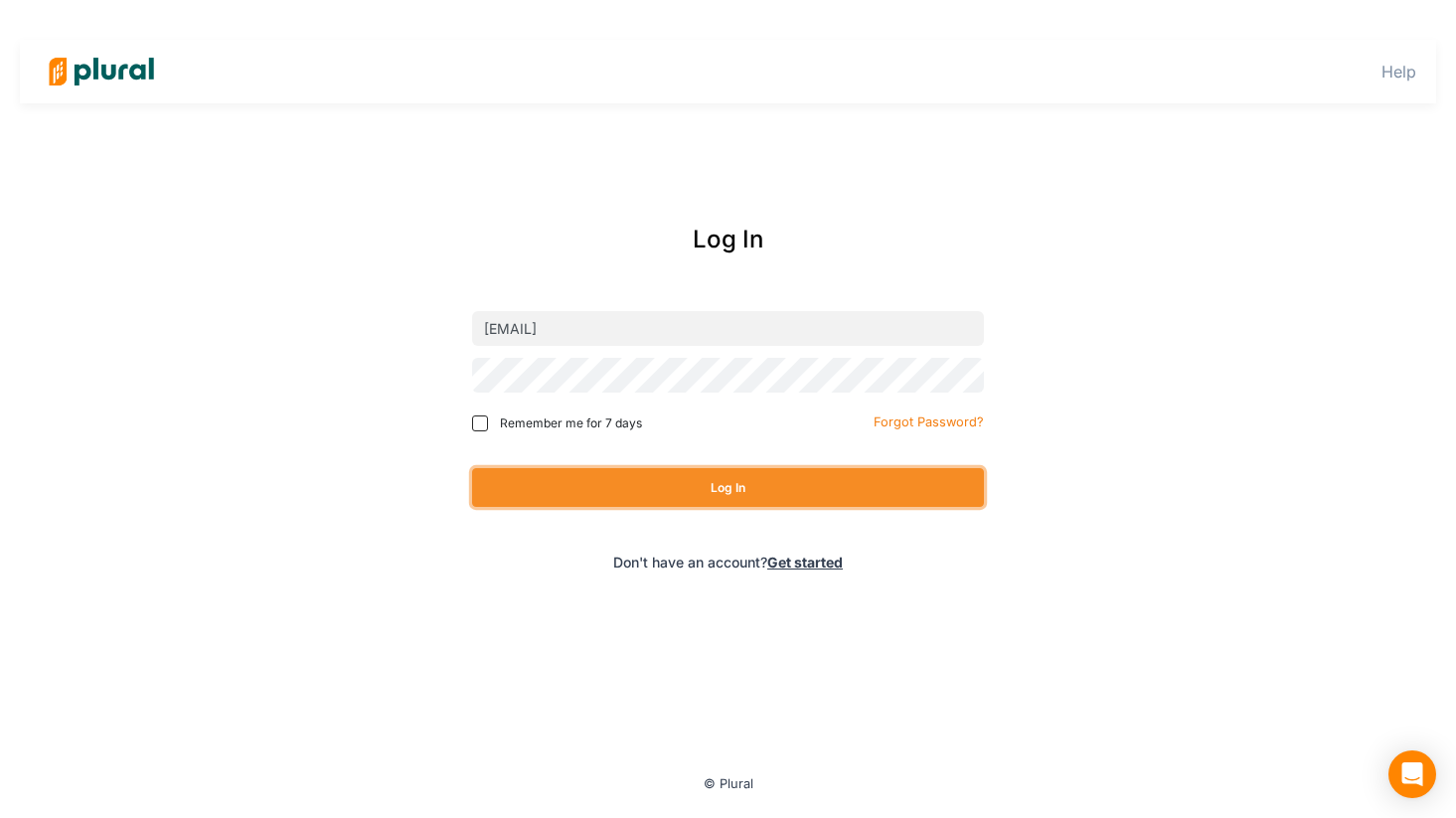 click on "Log In" at bounding box center (728, 487) 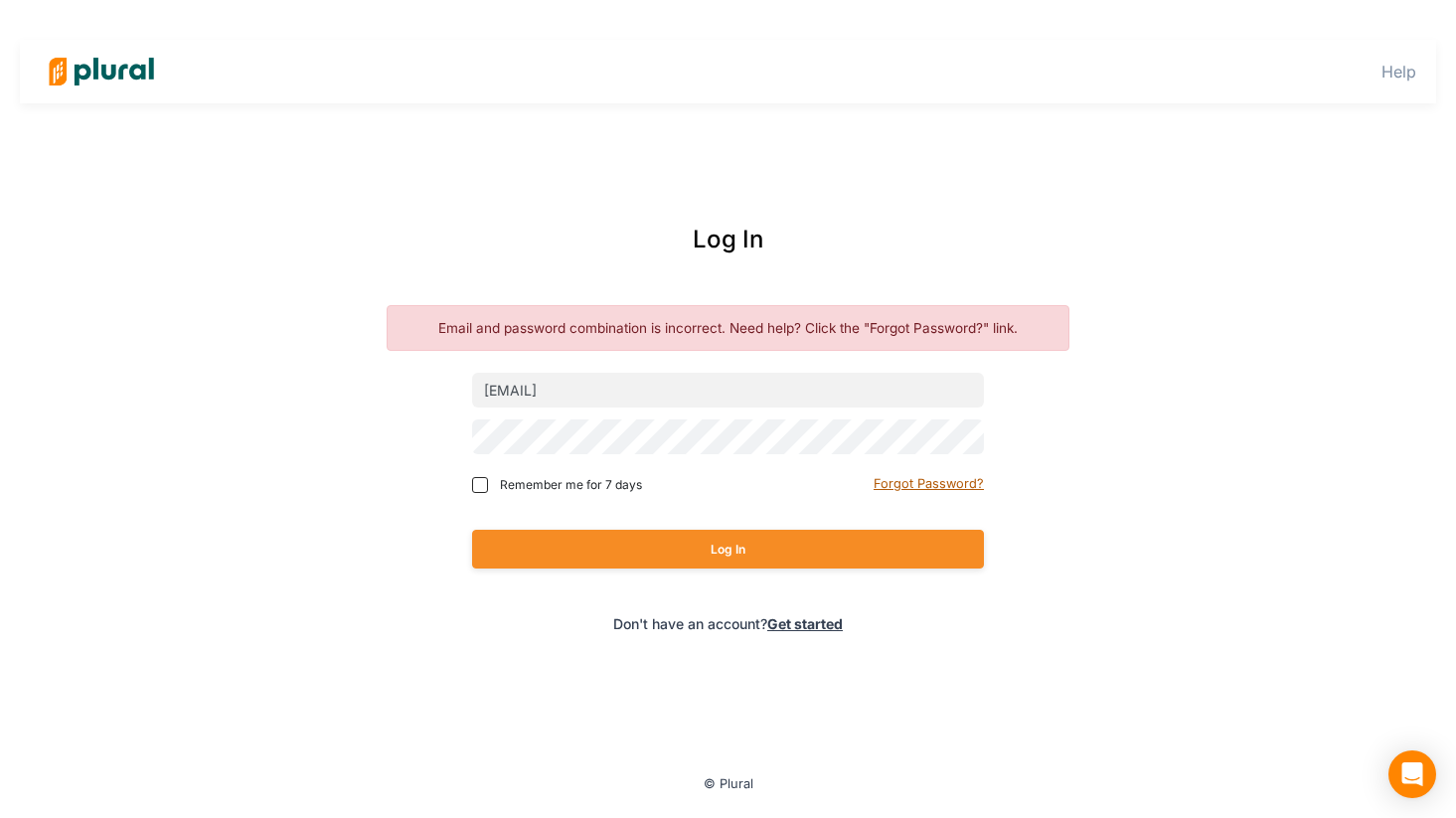 click on "Forgot Password?" at bounding box center (928, 483) 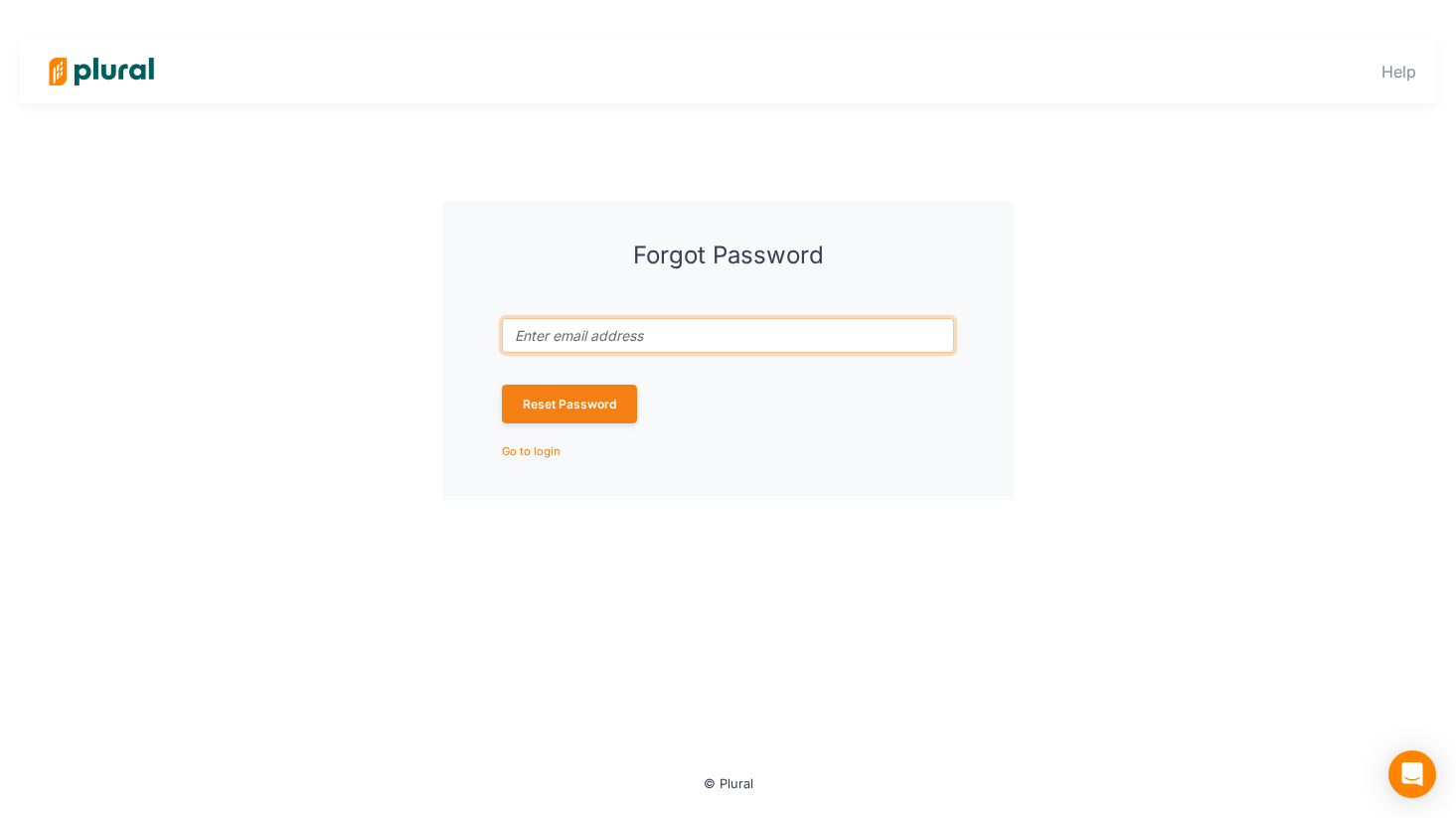 click on "Email address associated with account *" at bounding box center [728, 335] 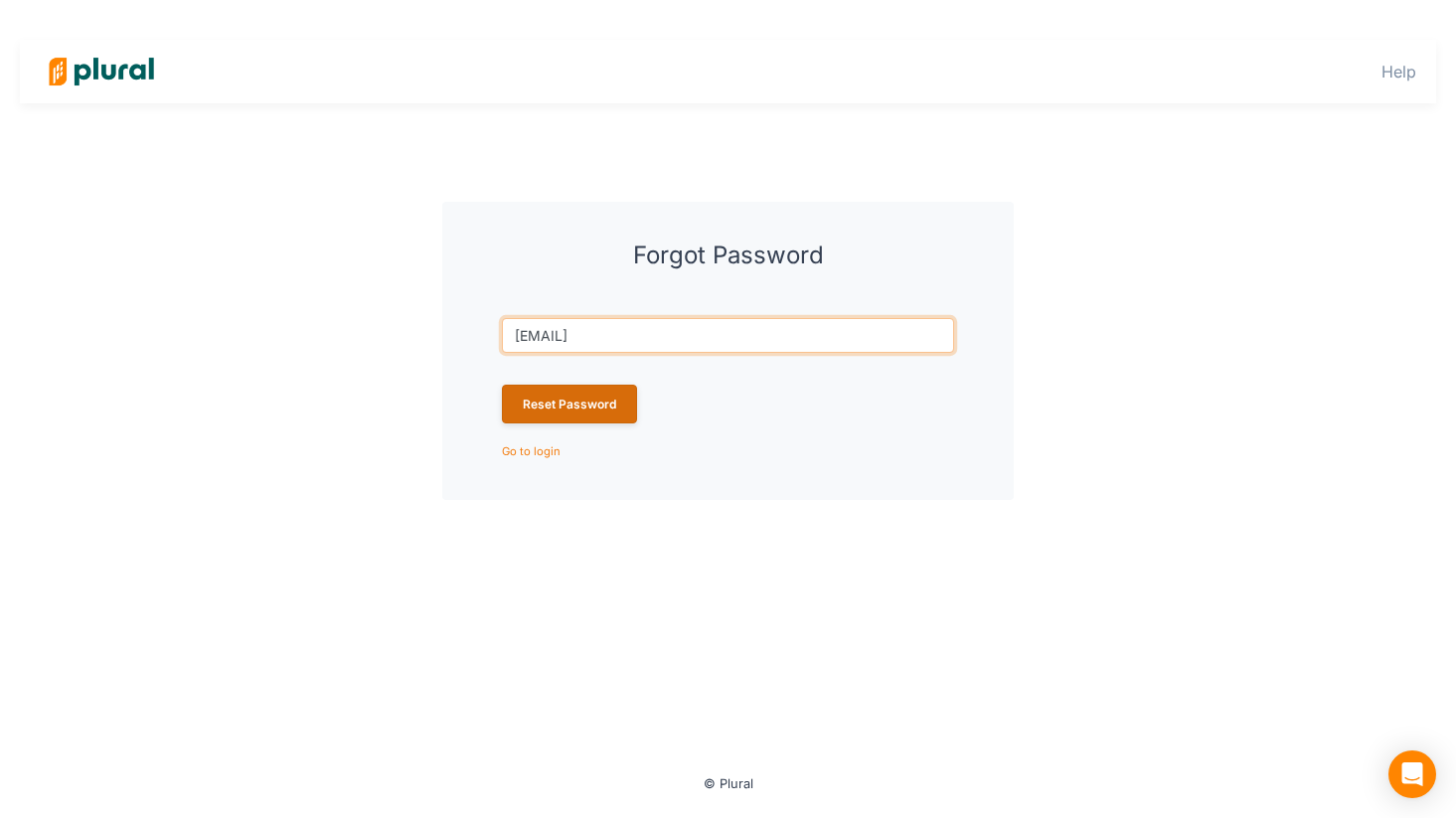 type on "[EMAIL]" 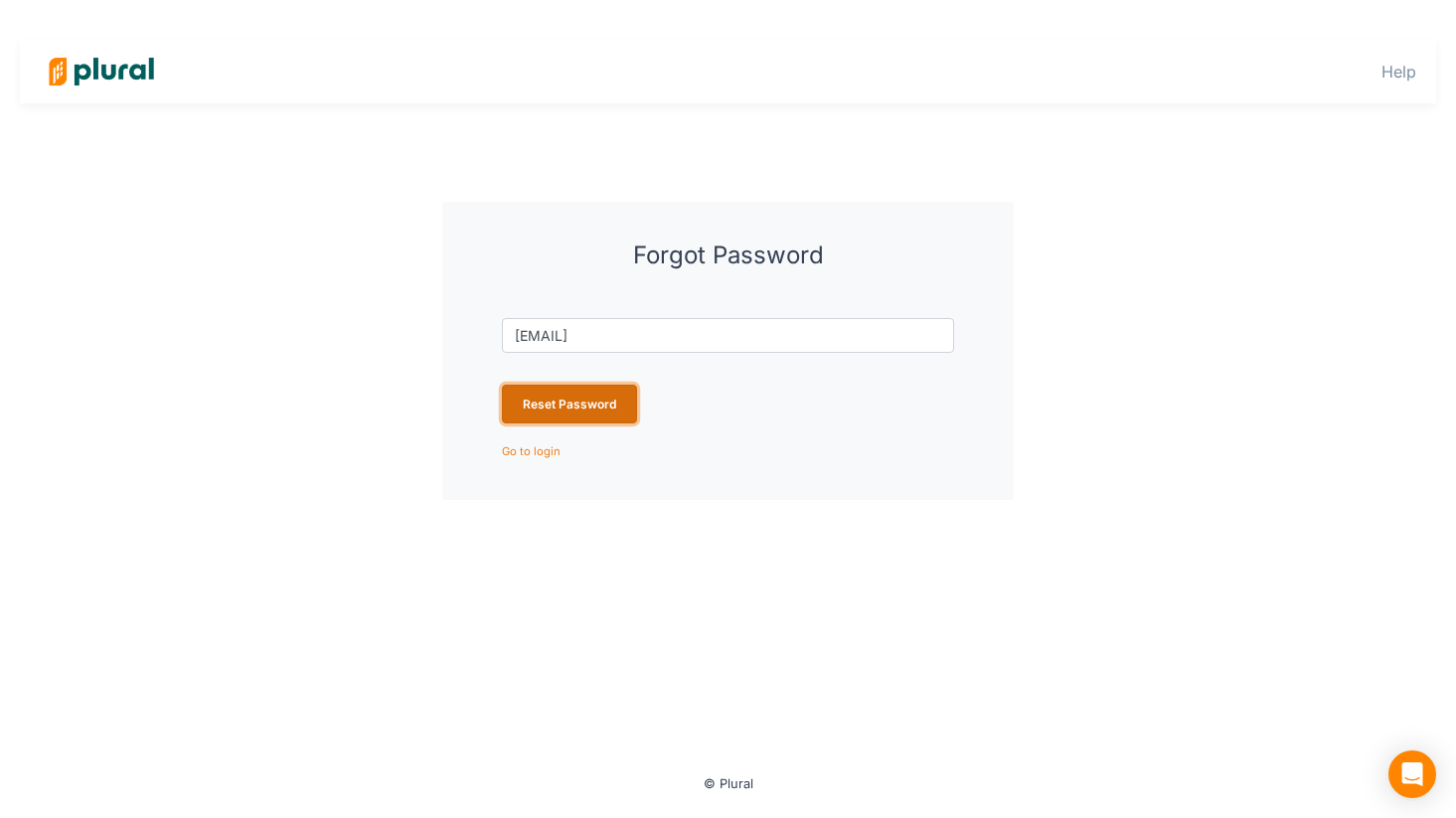 click on "Reset Password" at bounding box center (569, 404) 